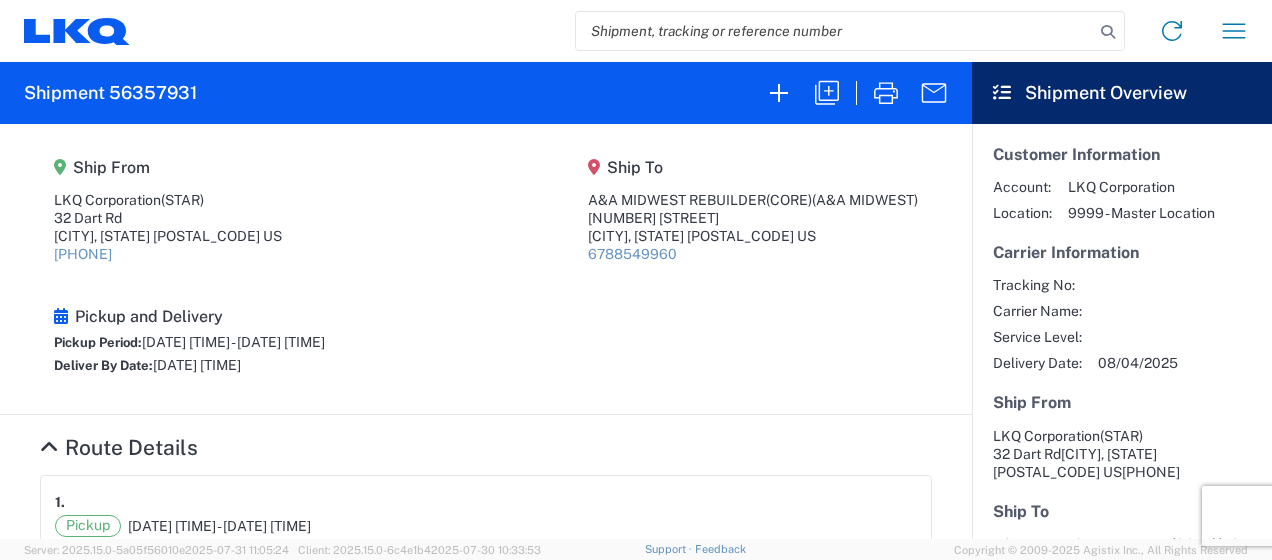 scroll, scrollTop: 0, scrollLeft: 0, axis: both 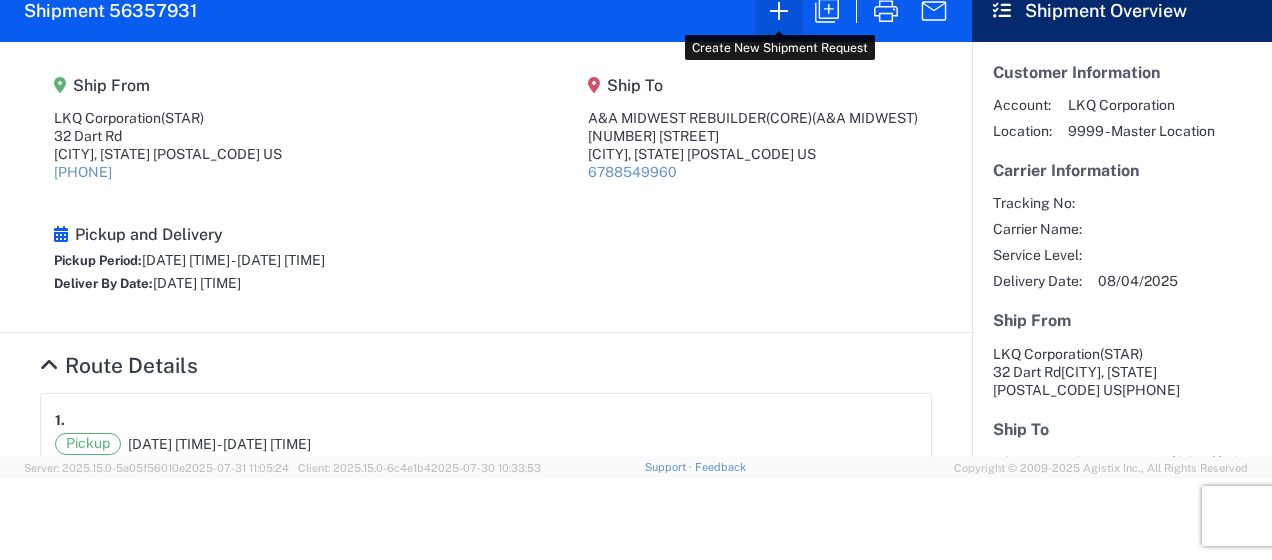 click 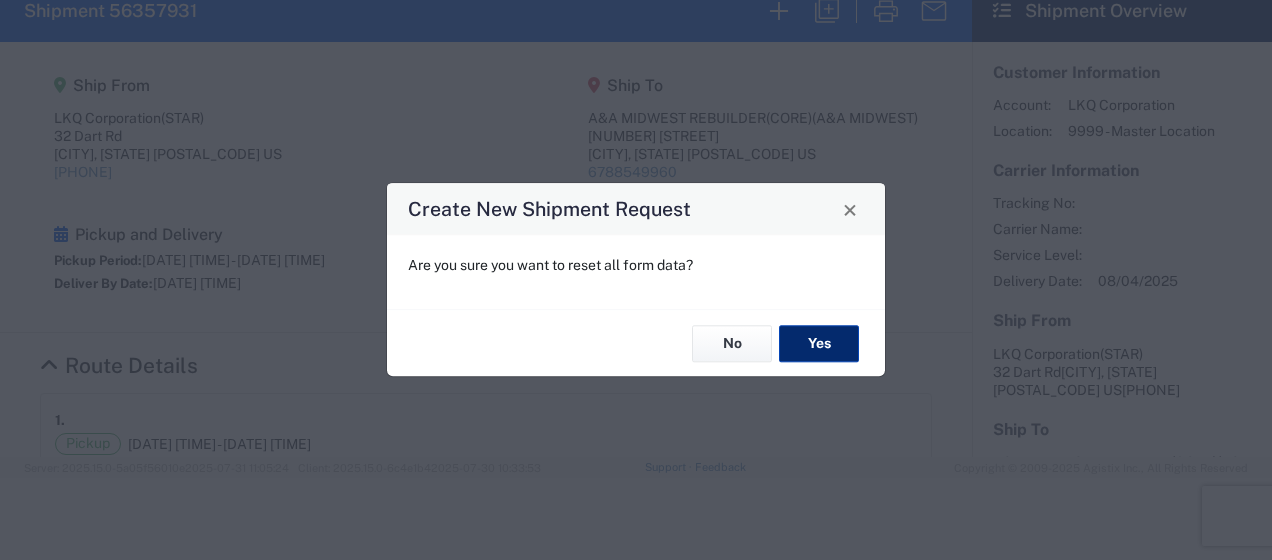 click on "Yes" 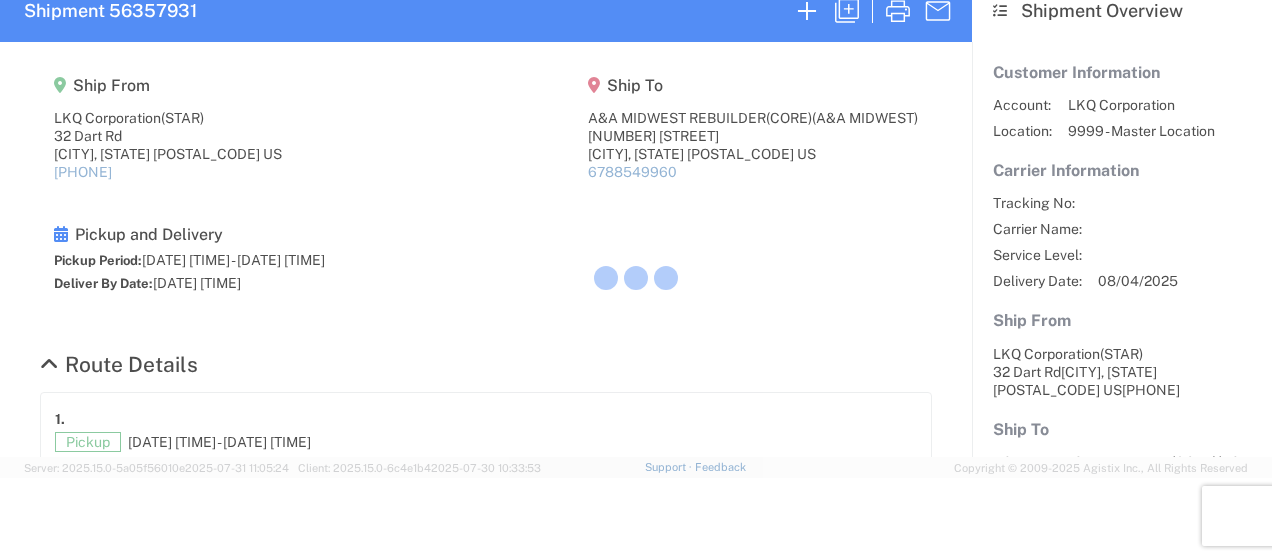 select on "FULL" 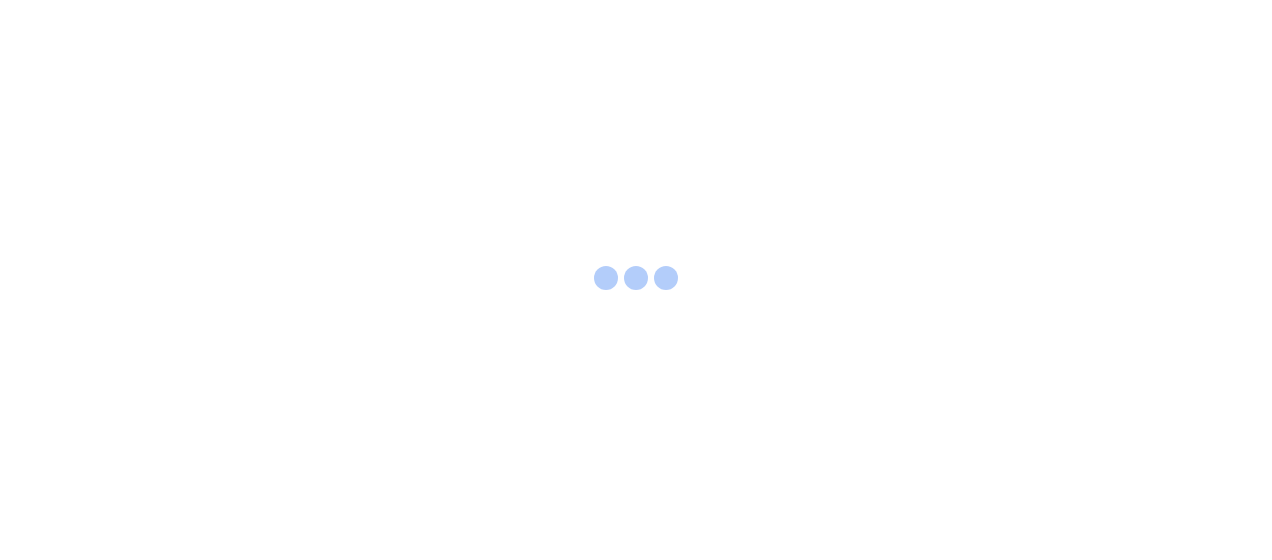scroll, scrollTop: 0, scrollLeft: 0, axis: both 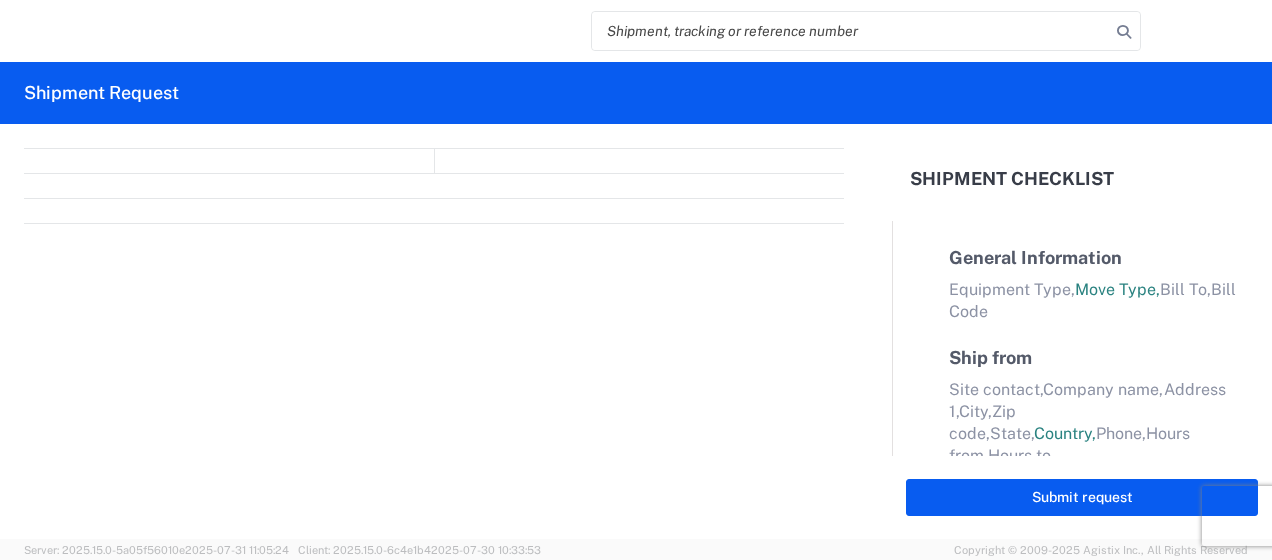 select on "FULL" 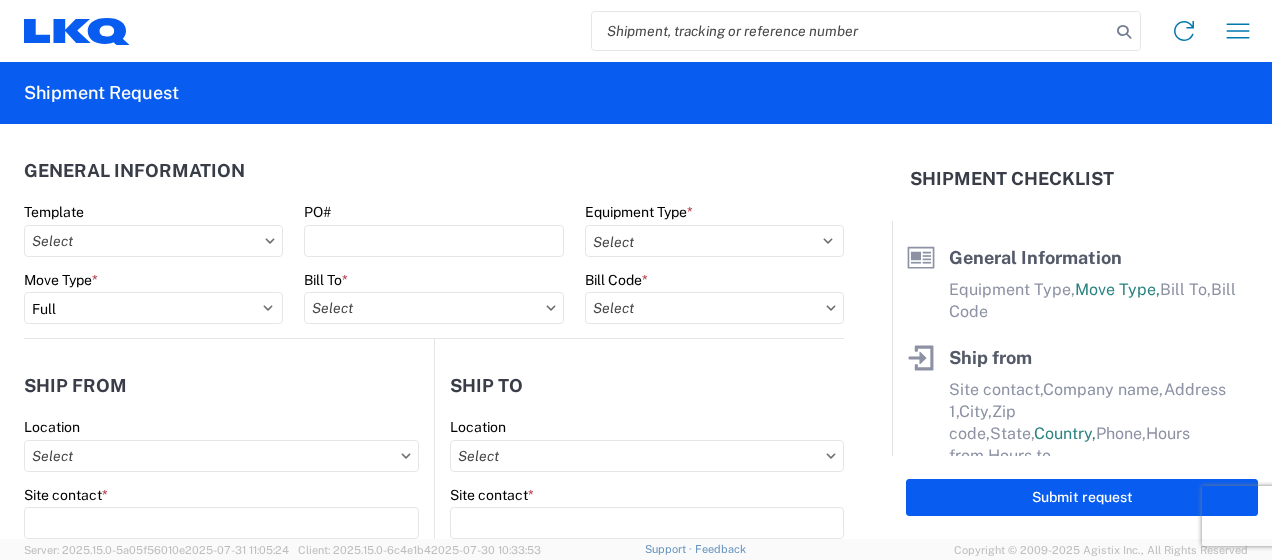 click 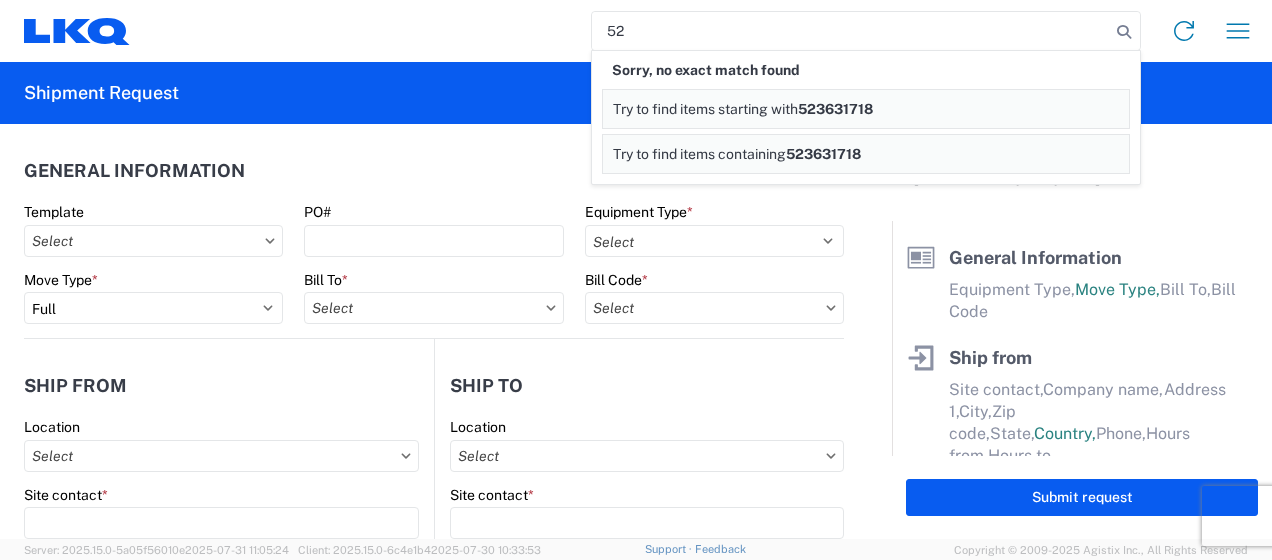 type on "5" 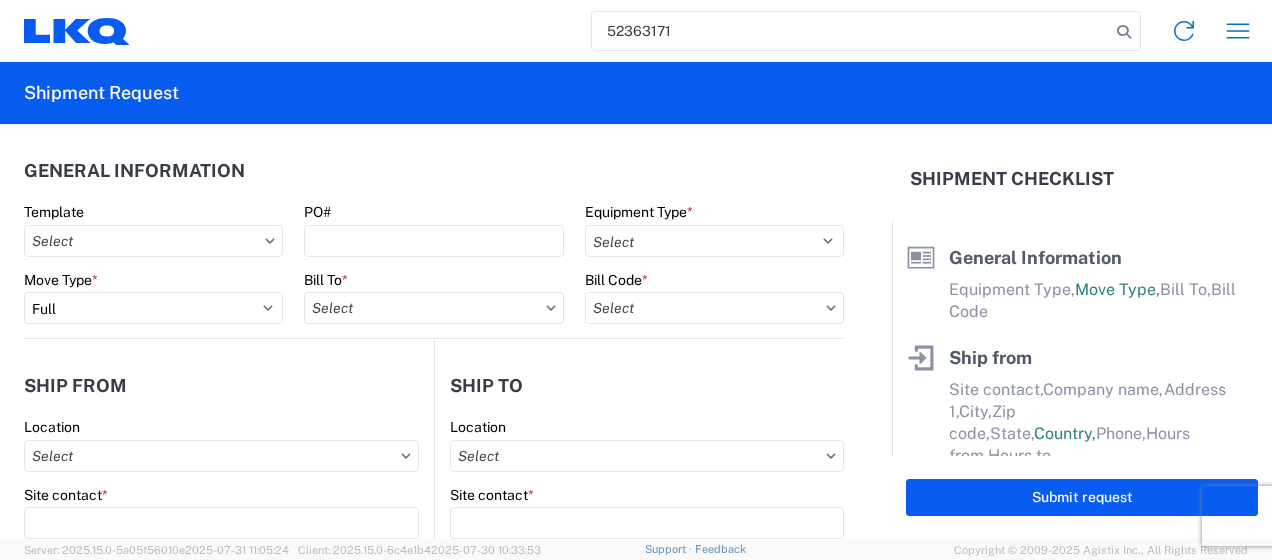 type on "523631718" 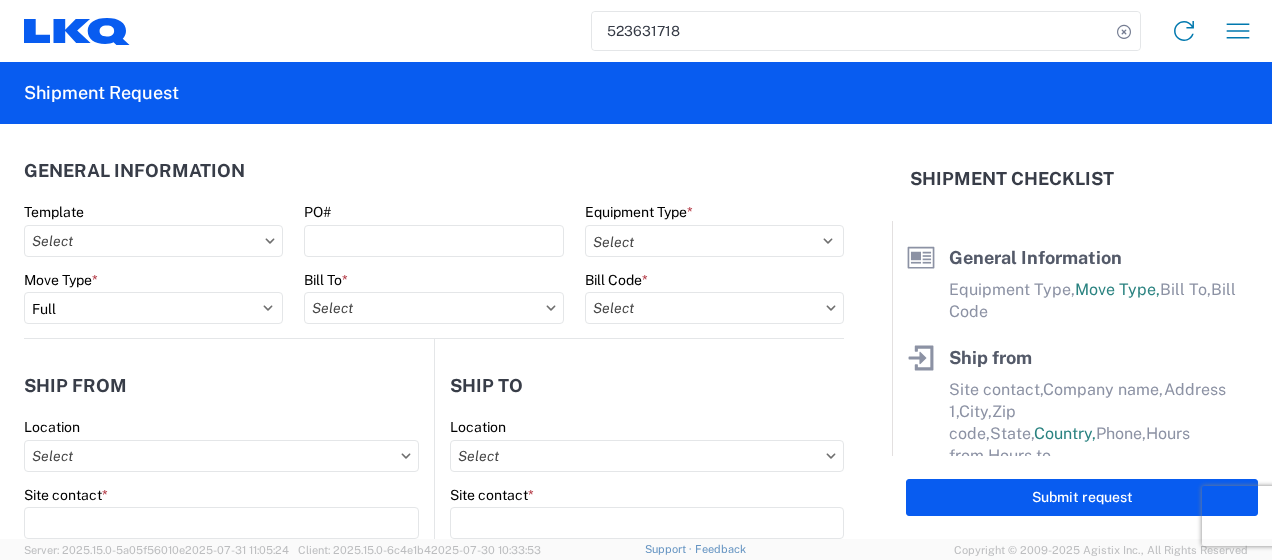 click on "523631718" 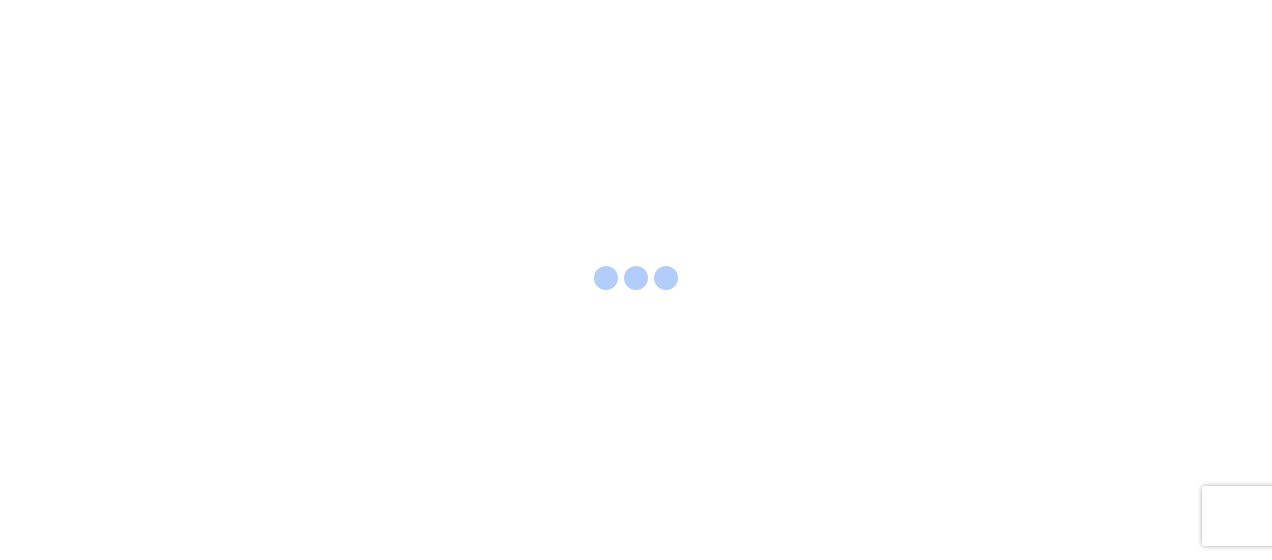 scroll, scrollTop: 0, scrollLeft: 0, axis: both 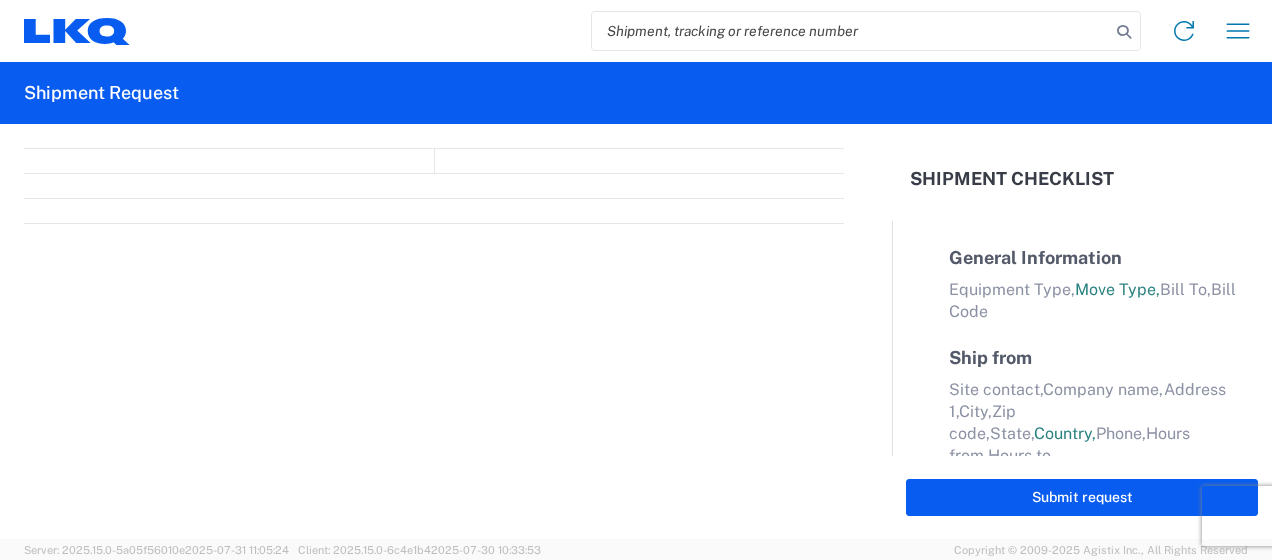 select on "FULL" 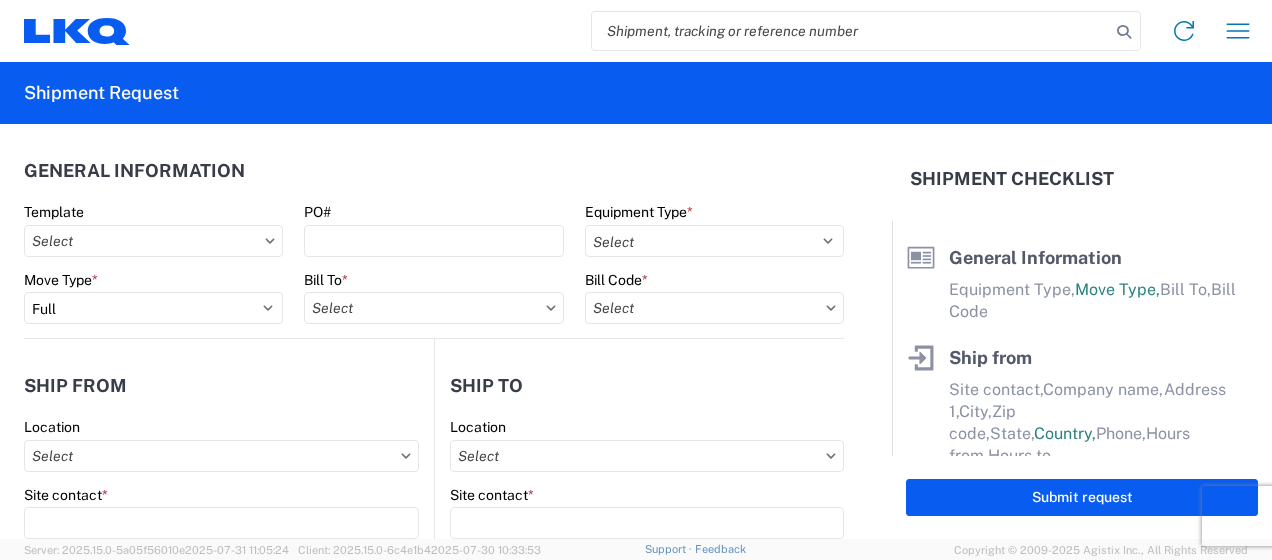 click 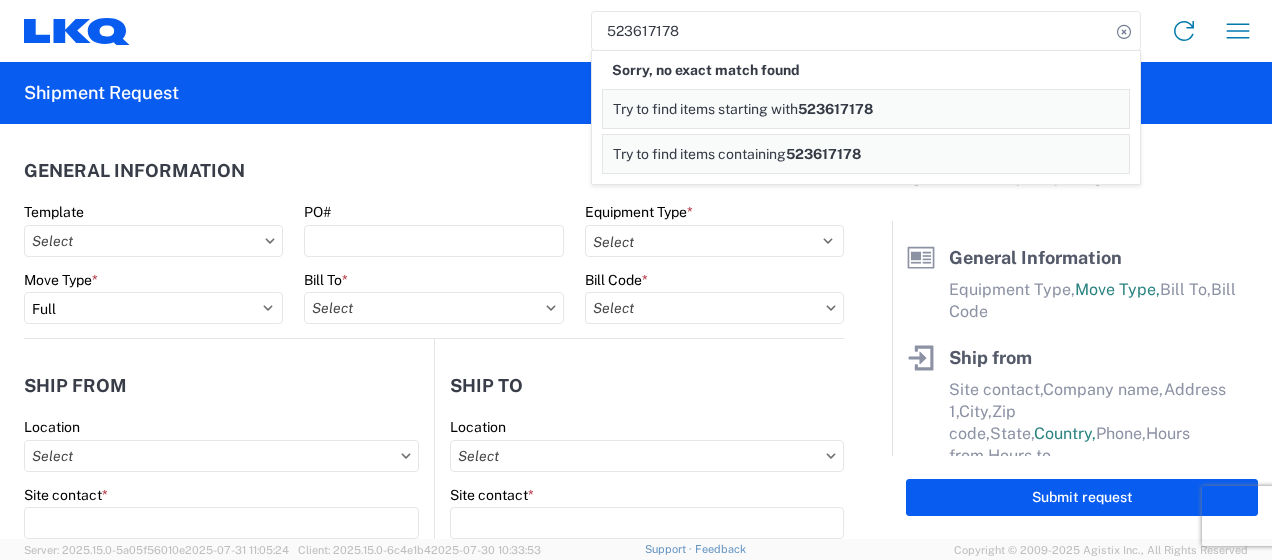 click on "523617178" 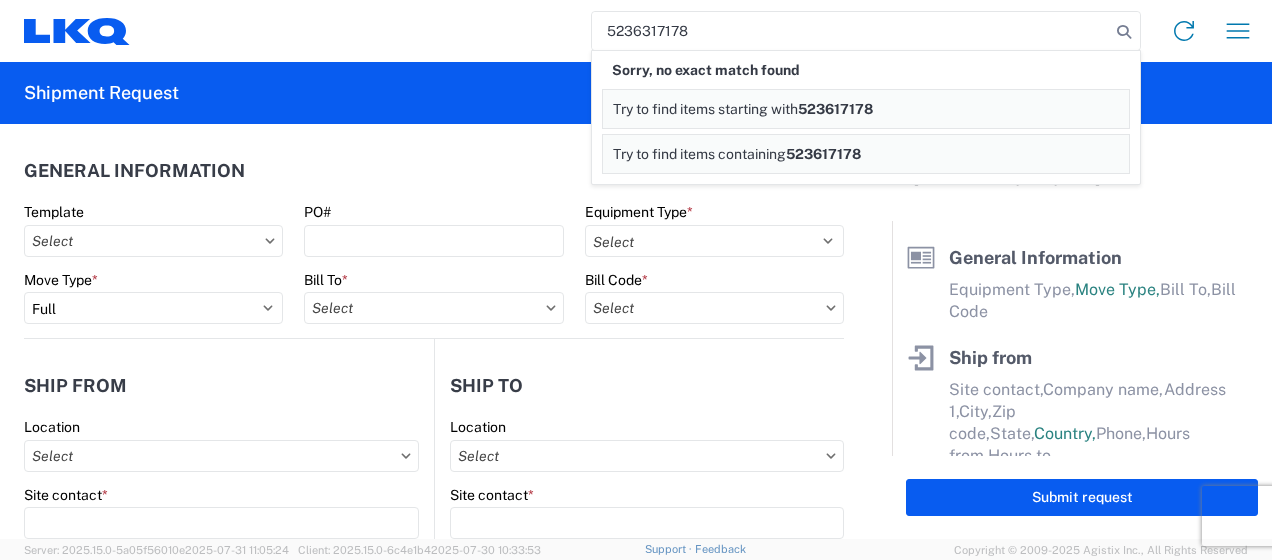 type on "5236317178" 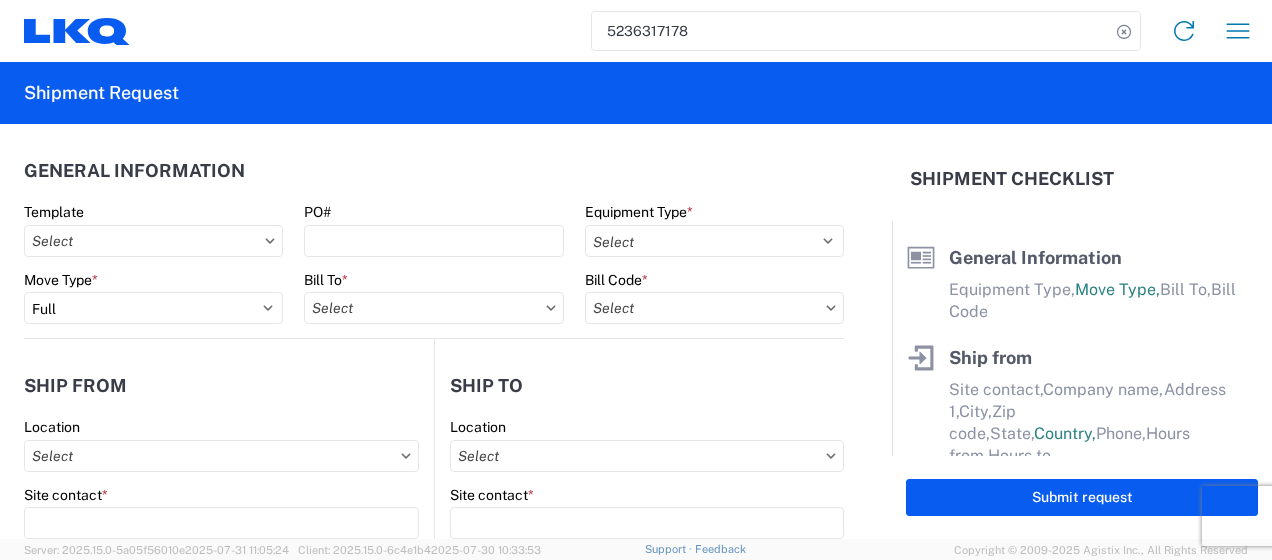 click on "5236317178" 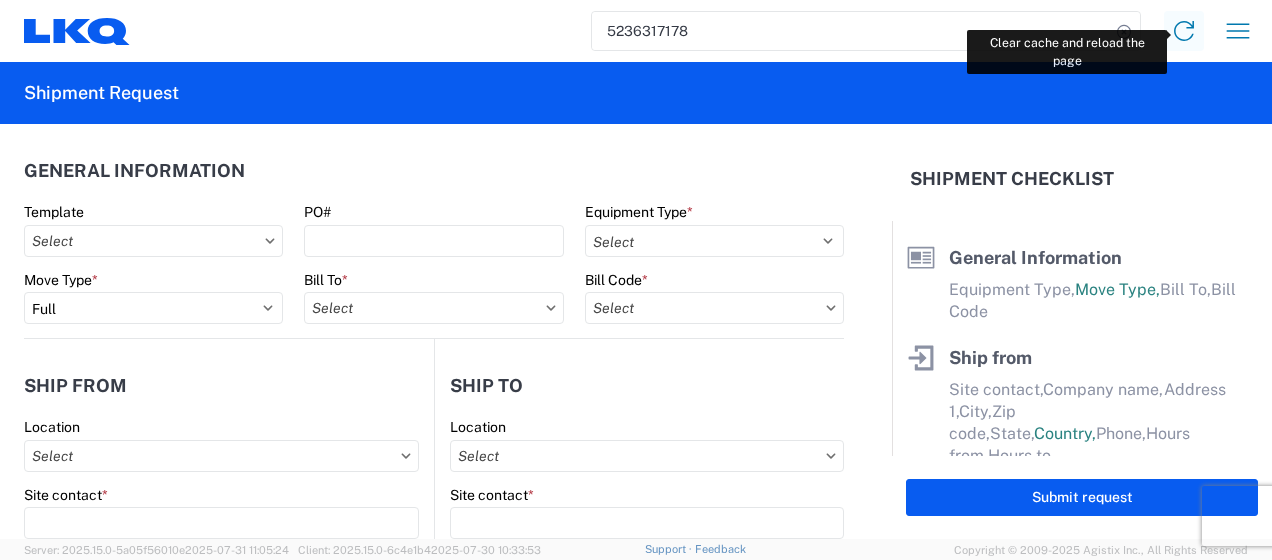click 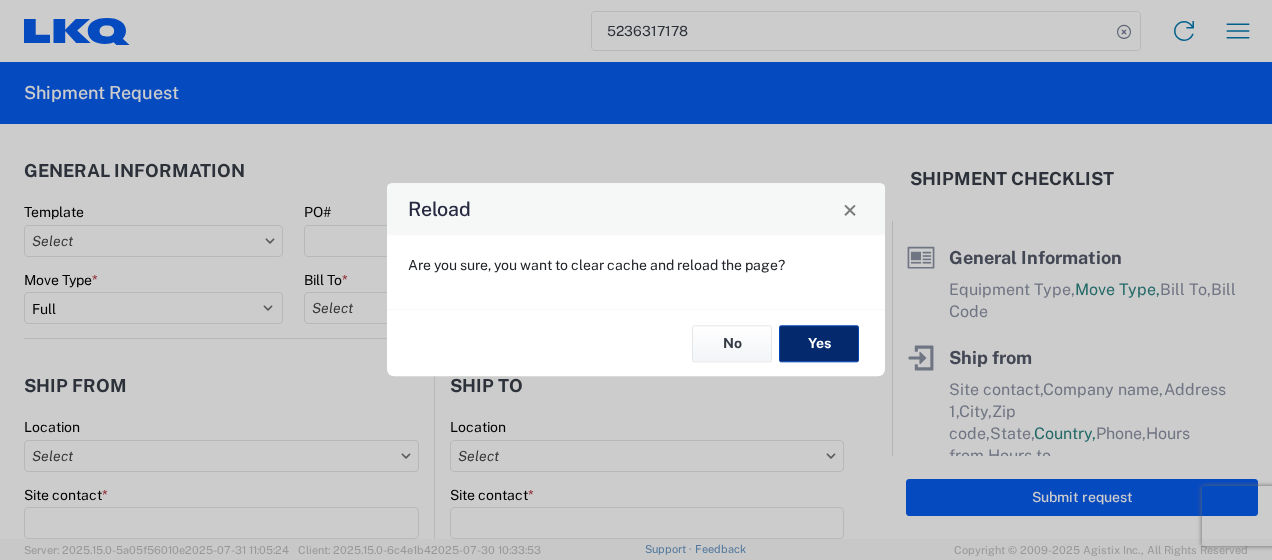 click on "Yes" 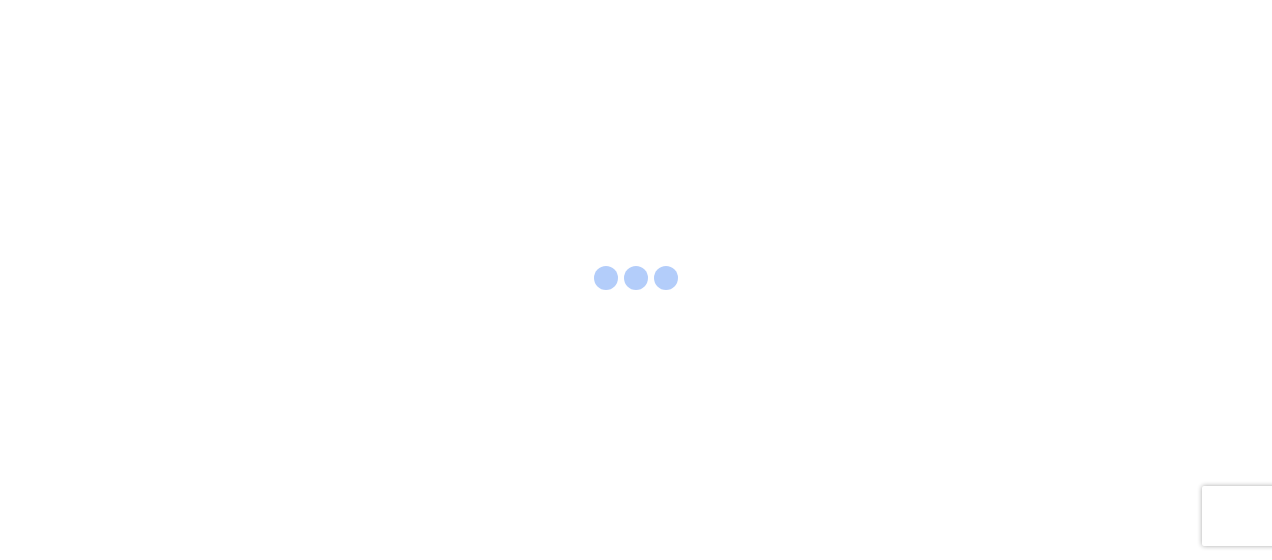 scroll, scrollTop: 0, scrollLeft: 0, axis: both 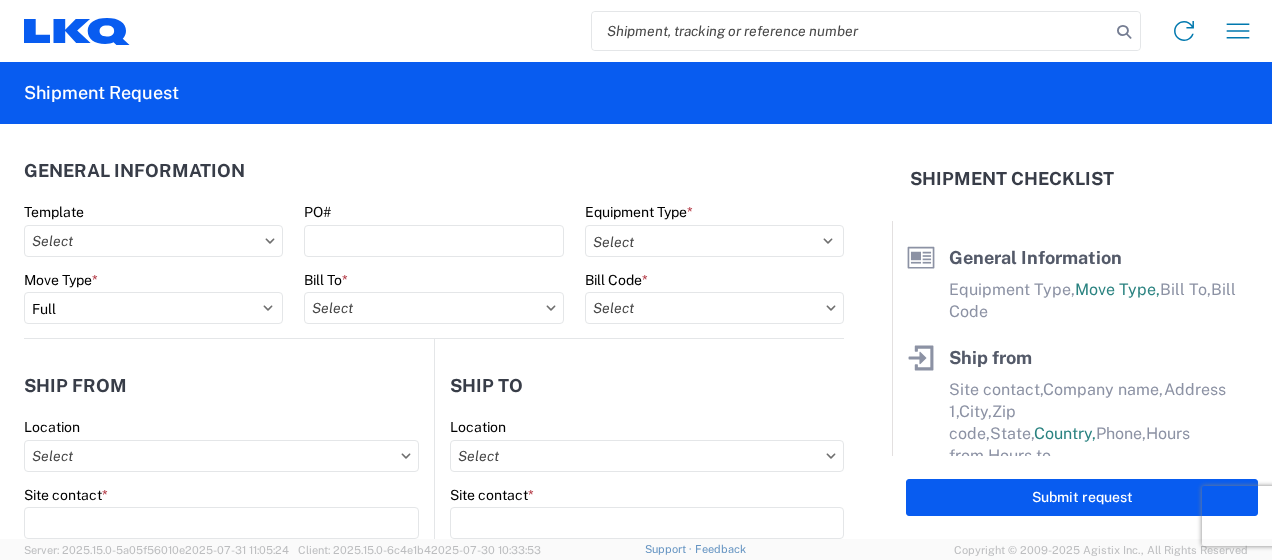 click 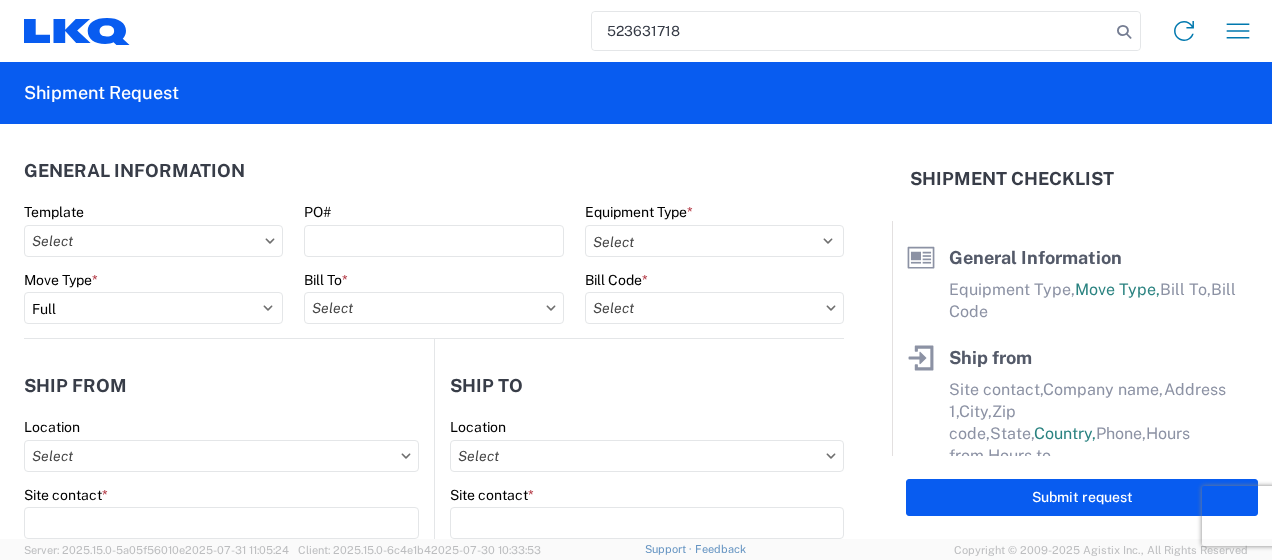 type on "523631718" 